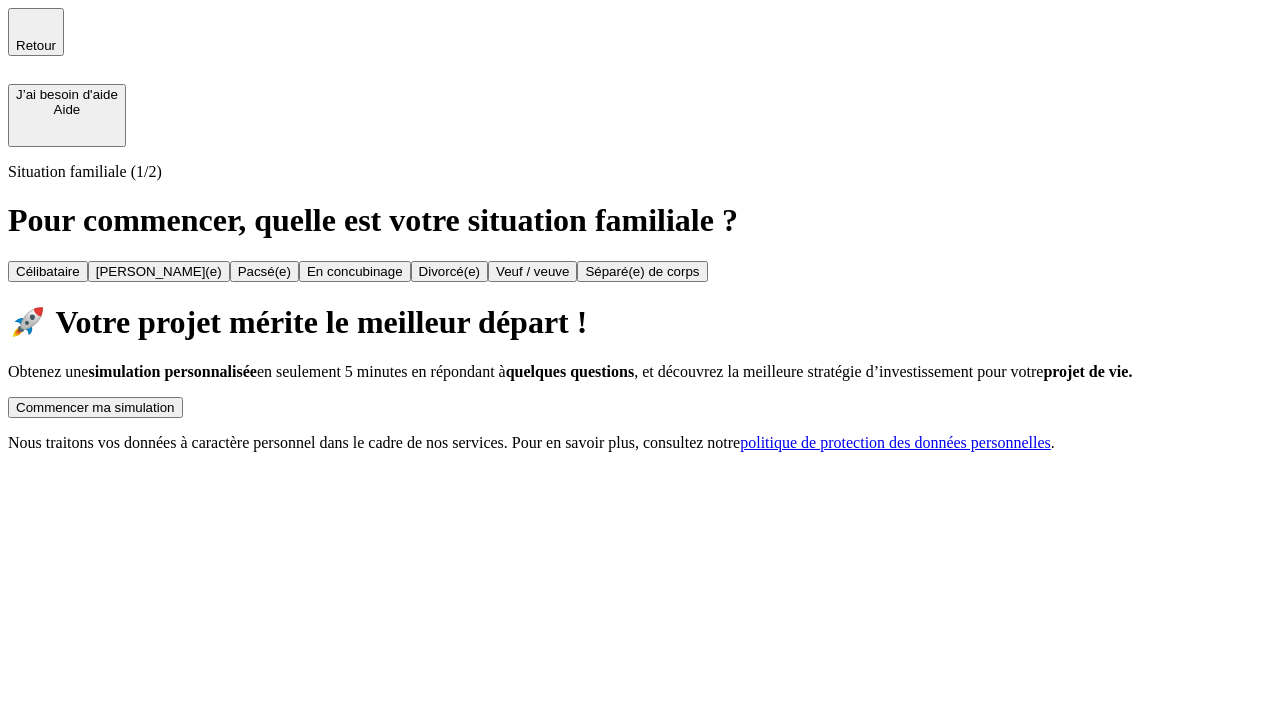 scroll, scrollTop: 0, scrollLeft: 0, axis: both 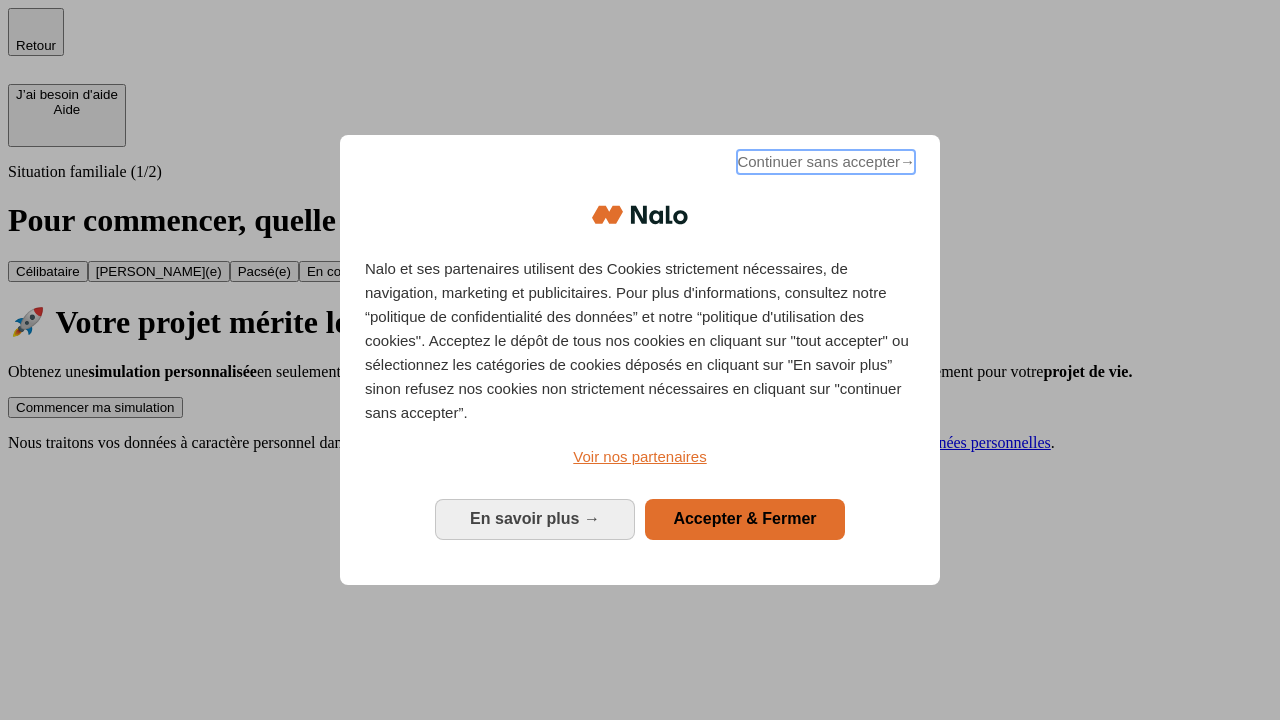 click on "Continuer sans accepter  →" at bounding box center (826, 162) 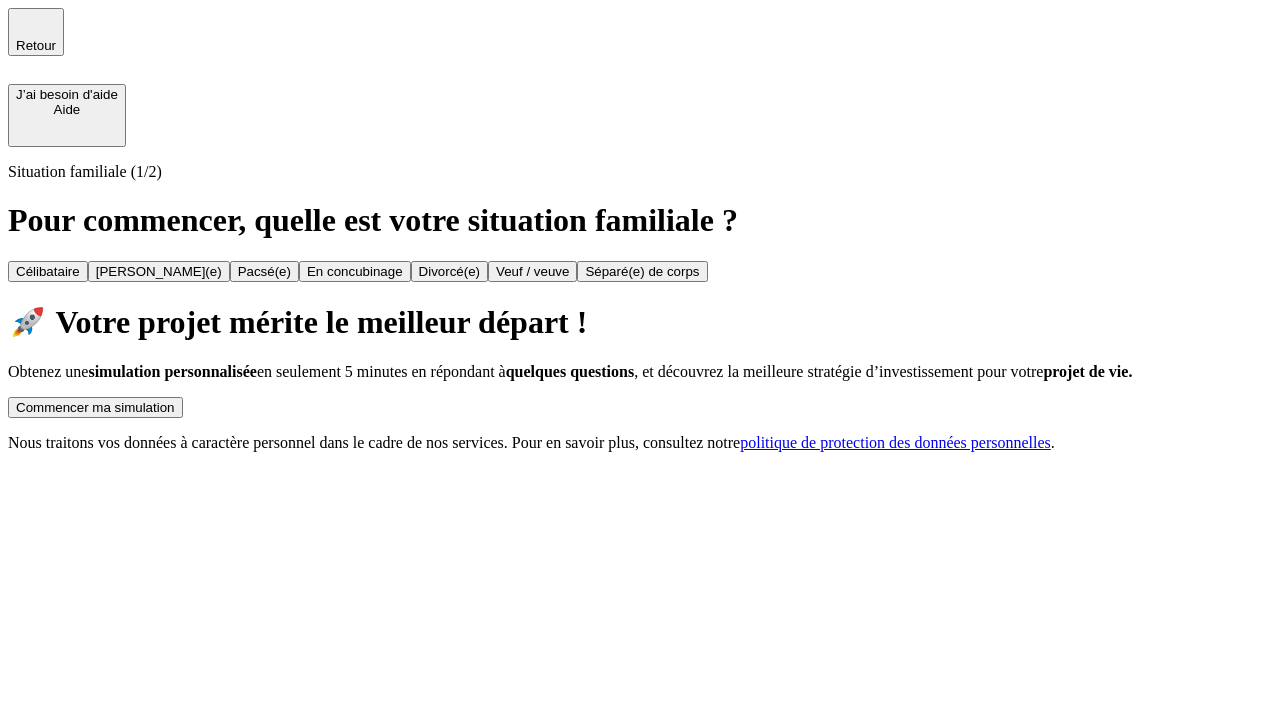 click on "Commencer ma simulation" at bounding box center (95, 407) 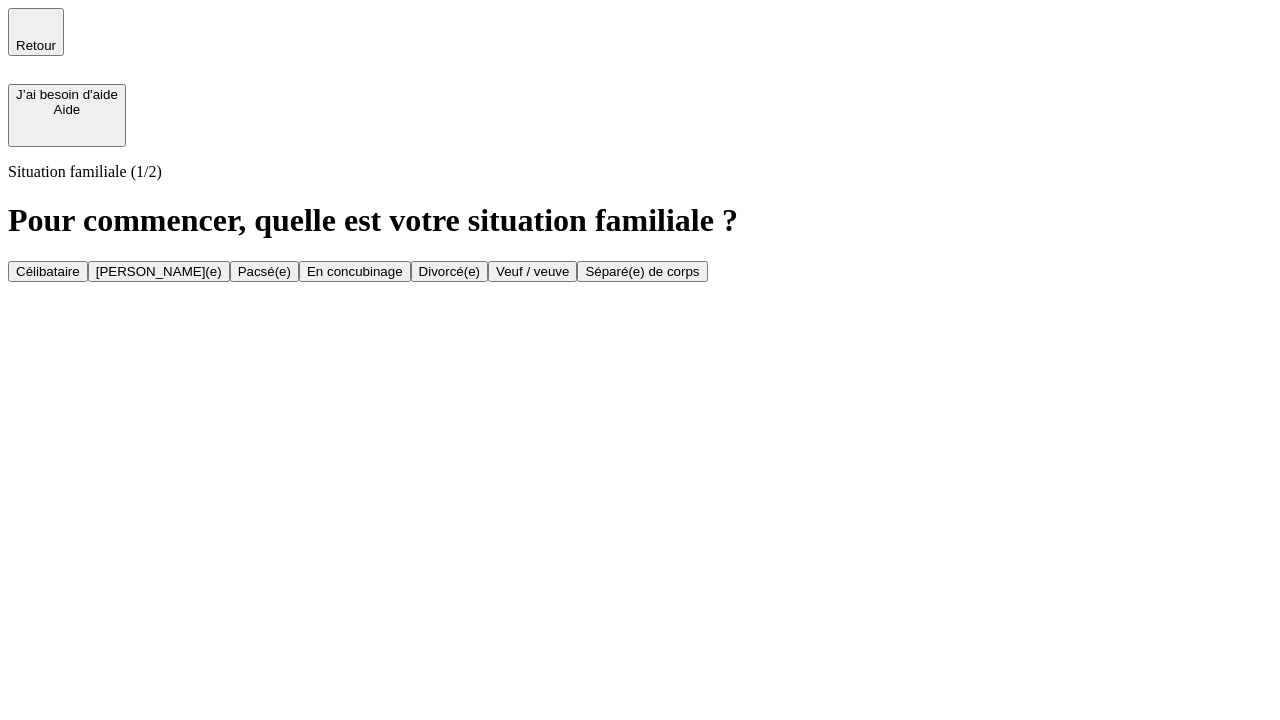 click on "Célibataire" at bounding box center (48, 271) 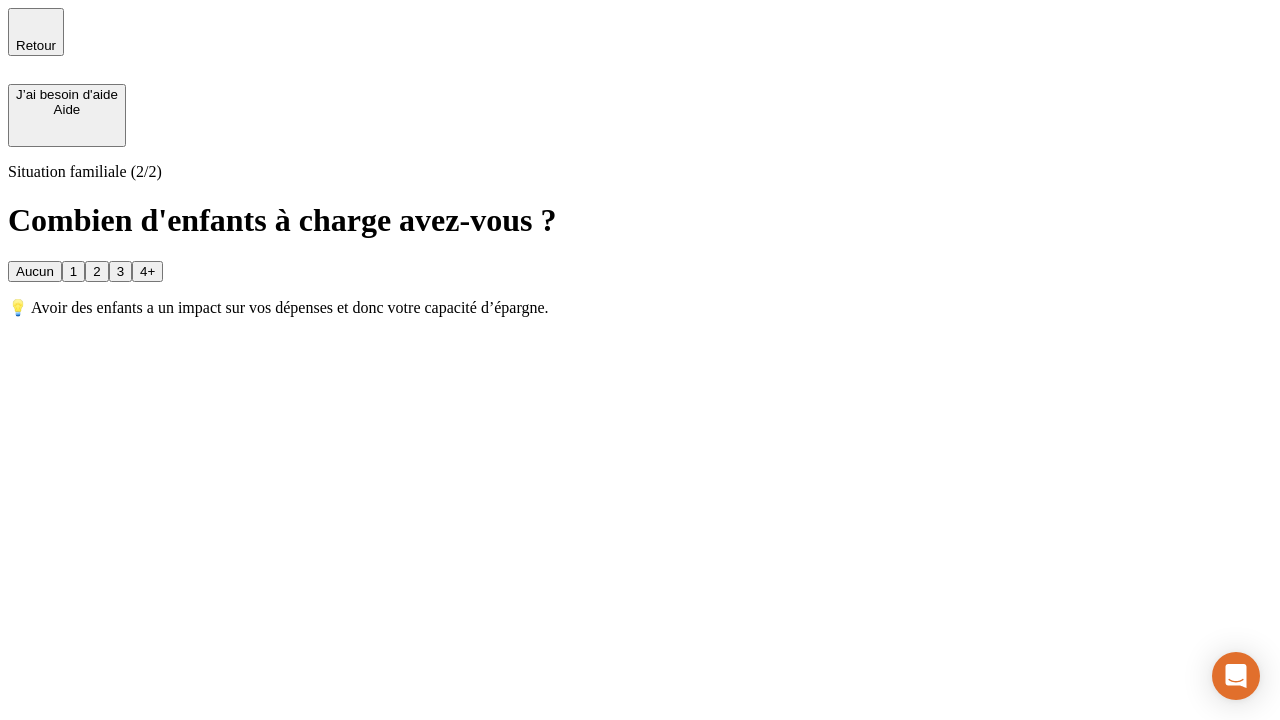 click on "Aucun" at bounding box center (35, 271) 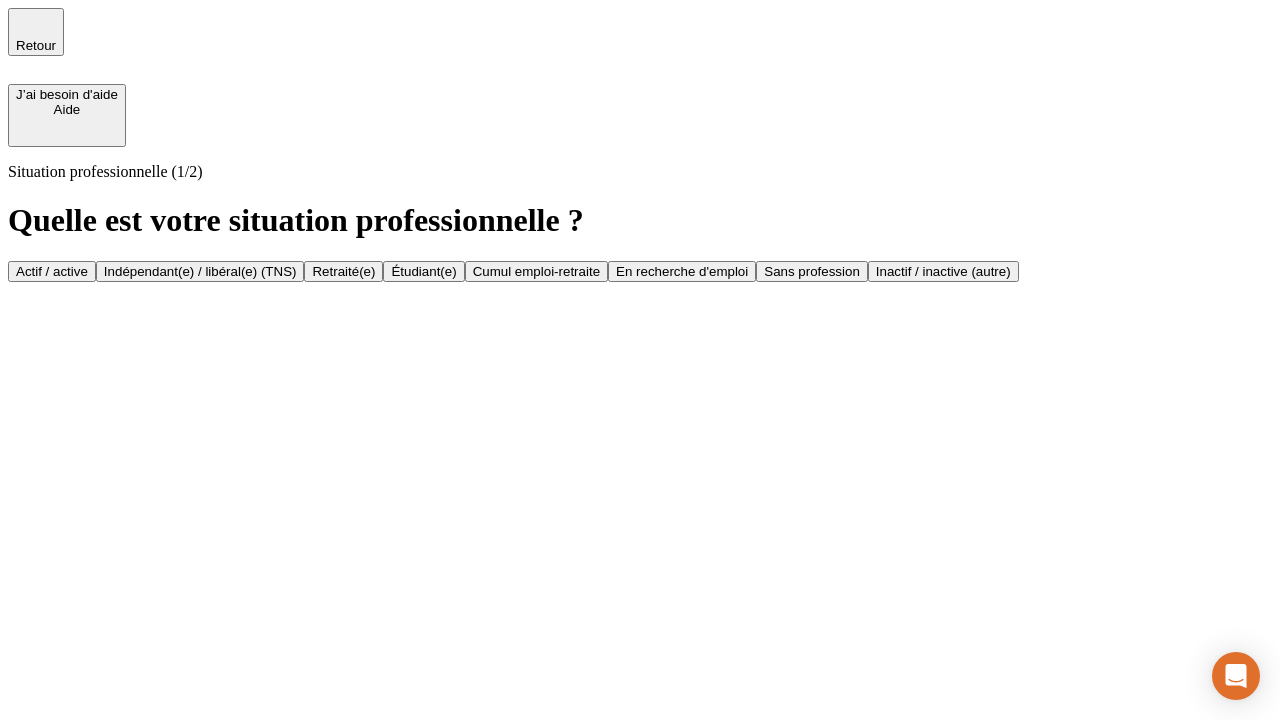 click on "Actif / active" at bounding box center (52, 271) 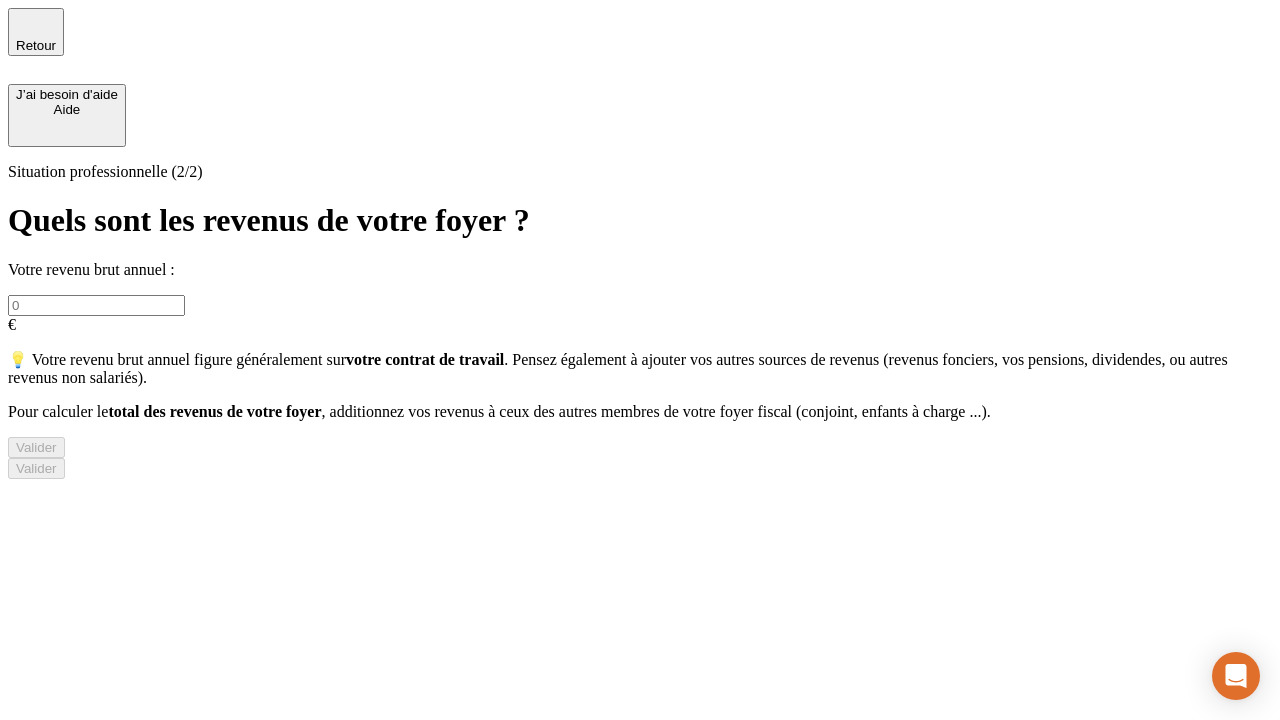 click at bounding box center (96, 305) 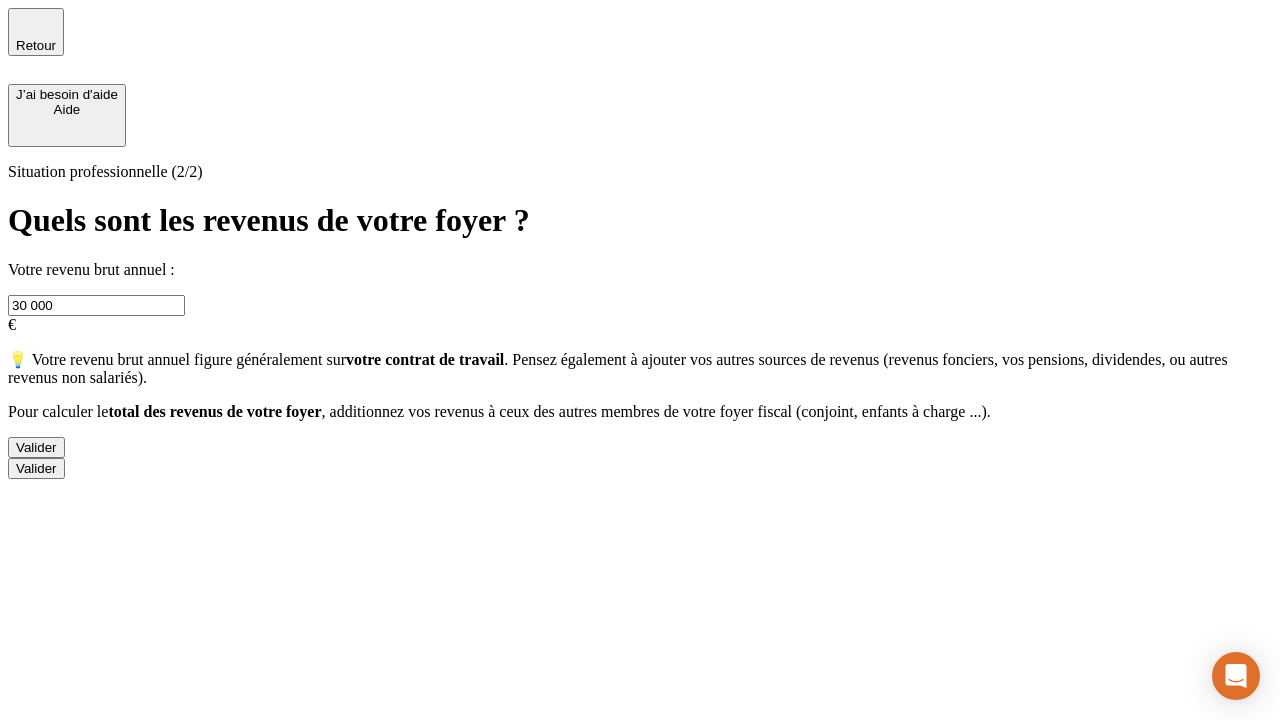 type on "30 000" 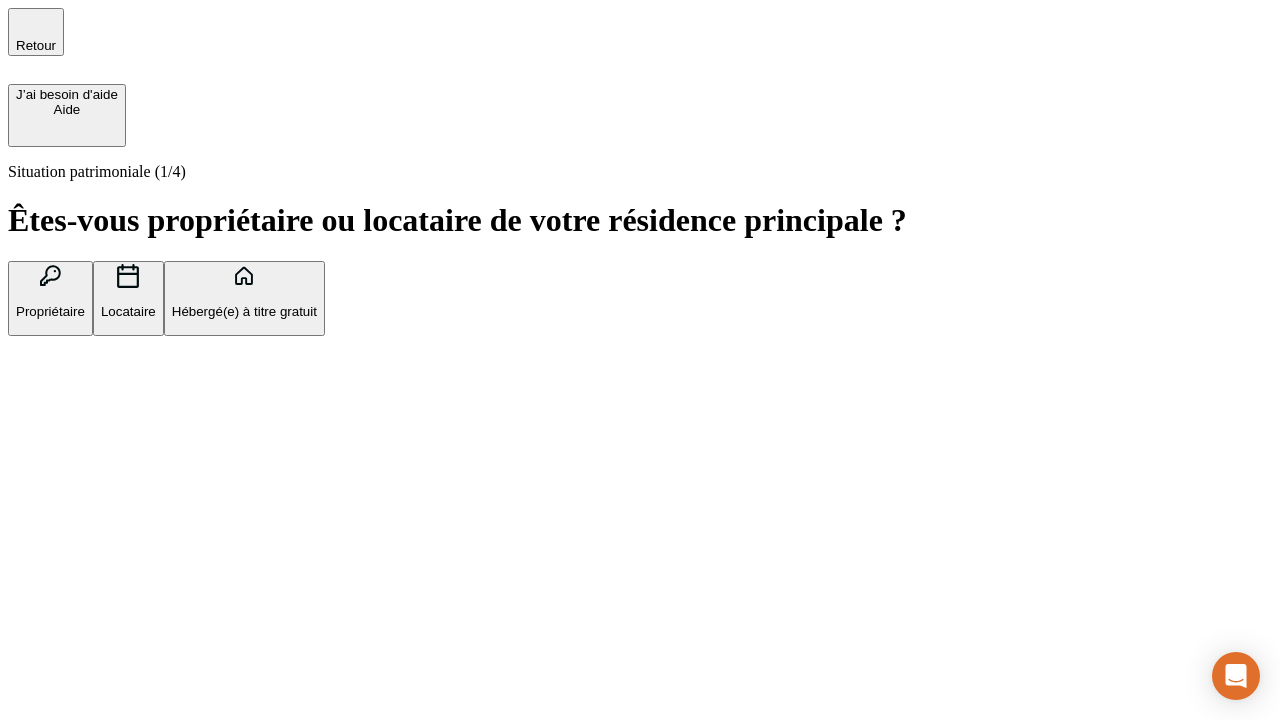 click on "Hébergé(e) à titre gratuit" at bounding box center [244, 311] 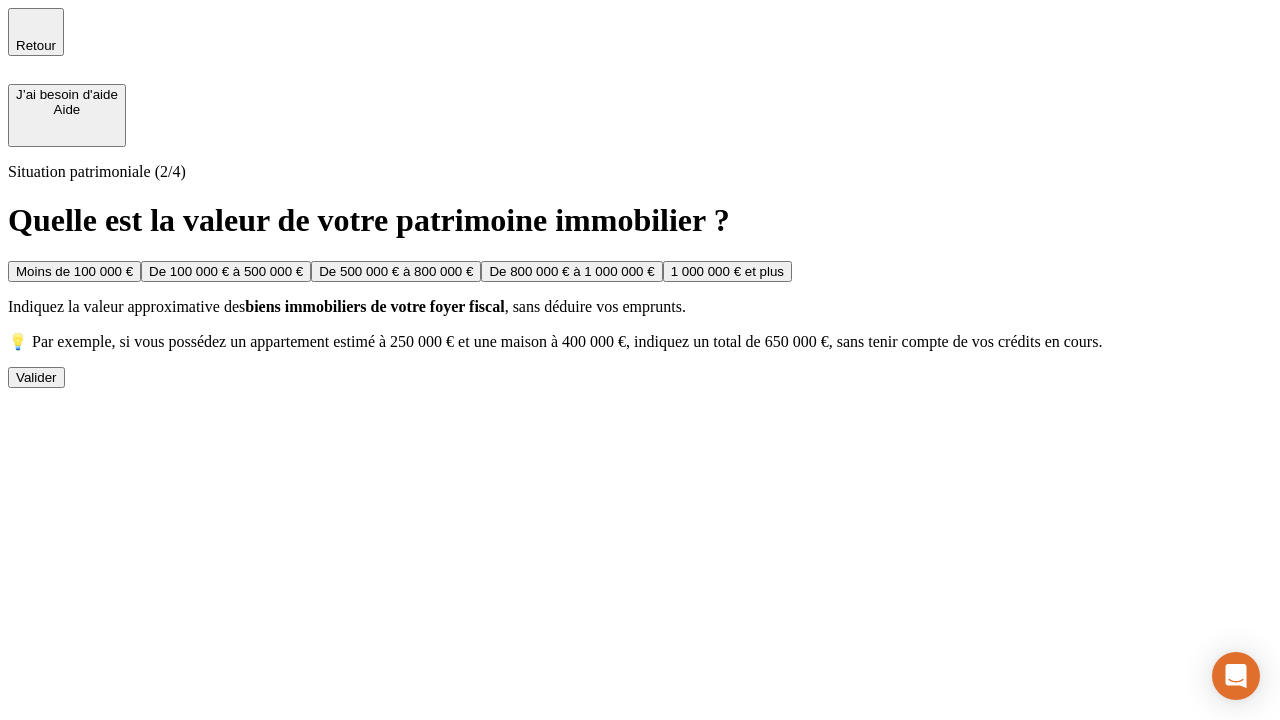 click on "Moins de 100 000 €" at bounding box center (74, 271) 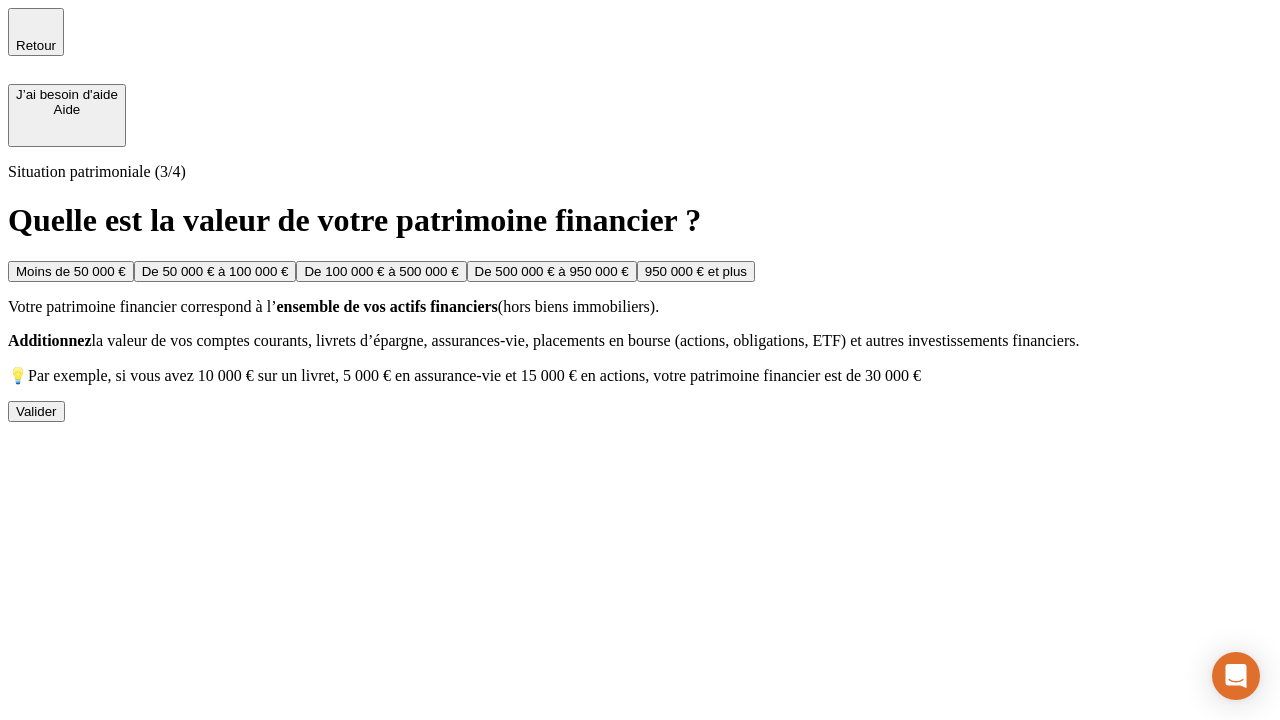 click on "Moins de 50 000 €" at bounding box center [71, 271] 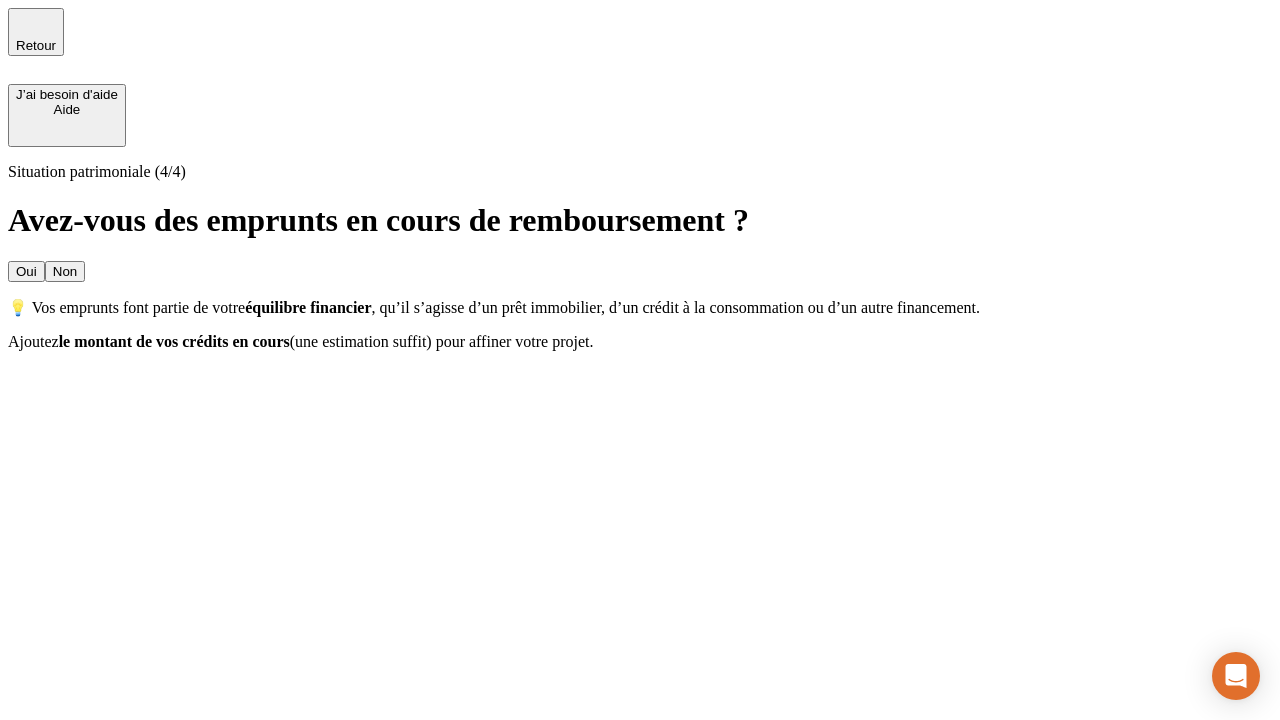click on "Non" at bounding box center (65, 271) 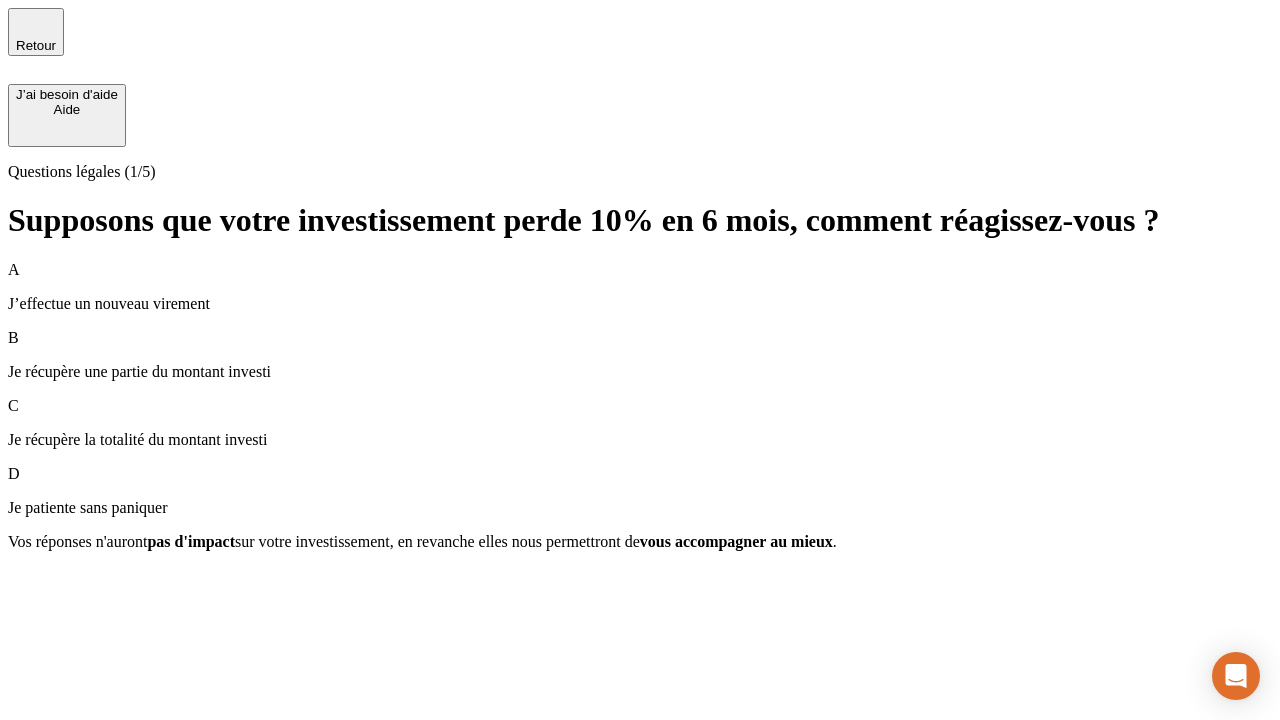 click on "A J’effectue un nouveau virement" at bounding box center [640, 287] 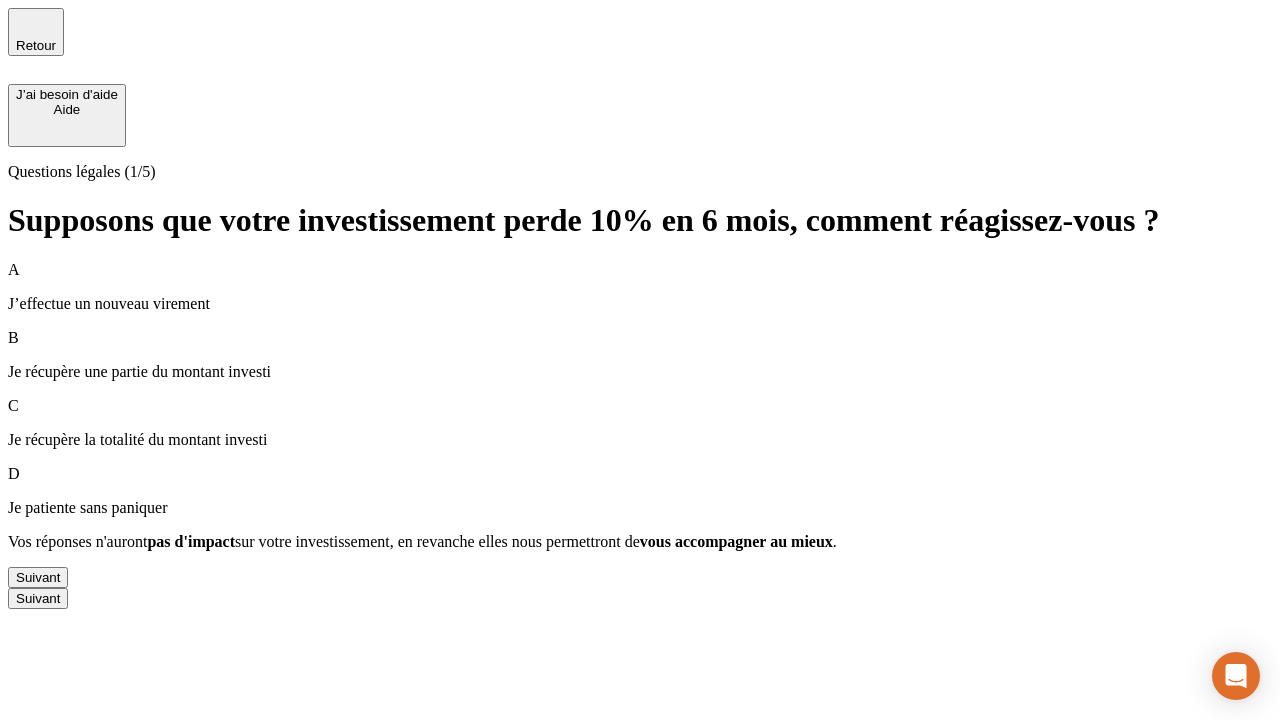 click on "Suivant" at bounding box center [38, 577] 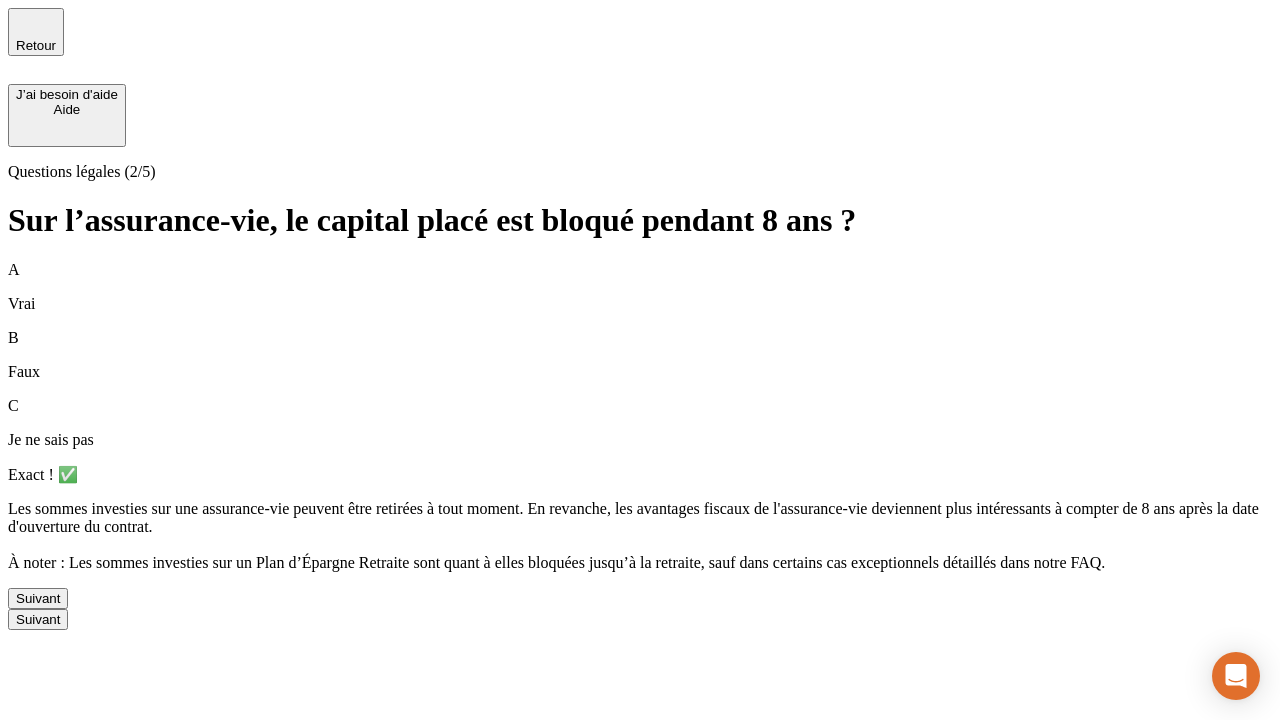 click on "Suivant" at bounding box center (38, 598) 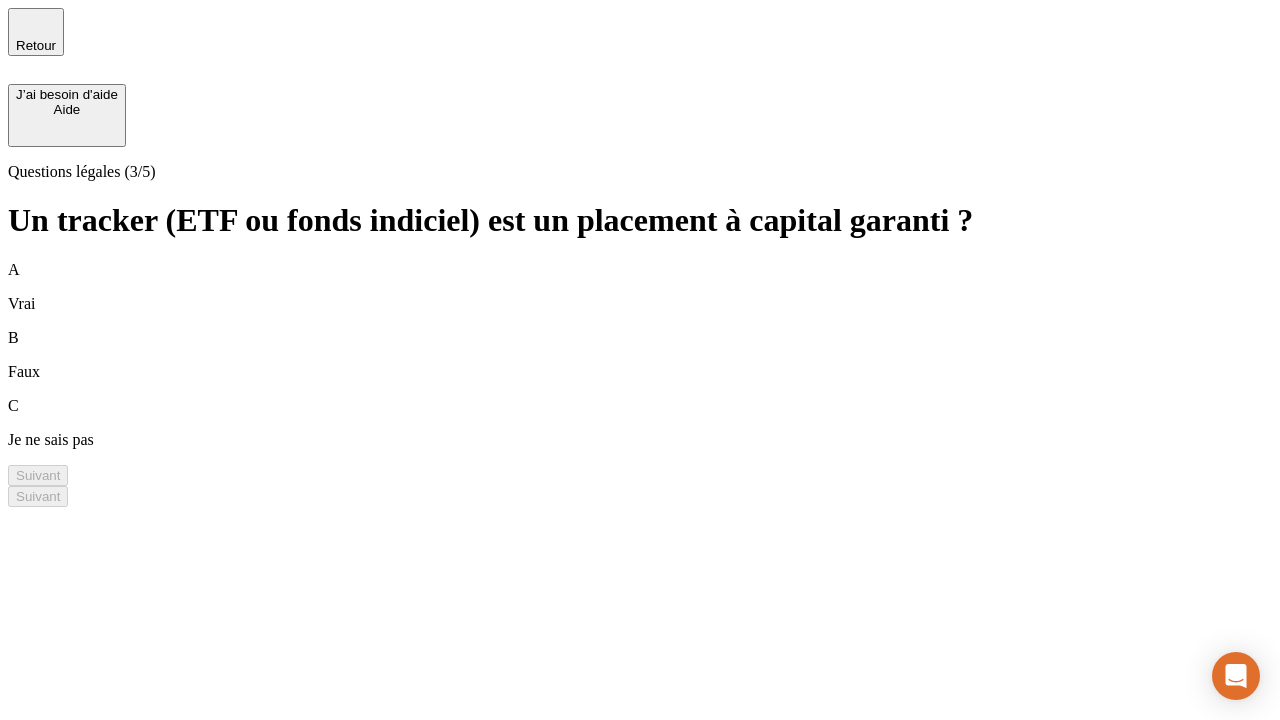 click on "B Faux" at bounding box center (640, 355) 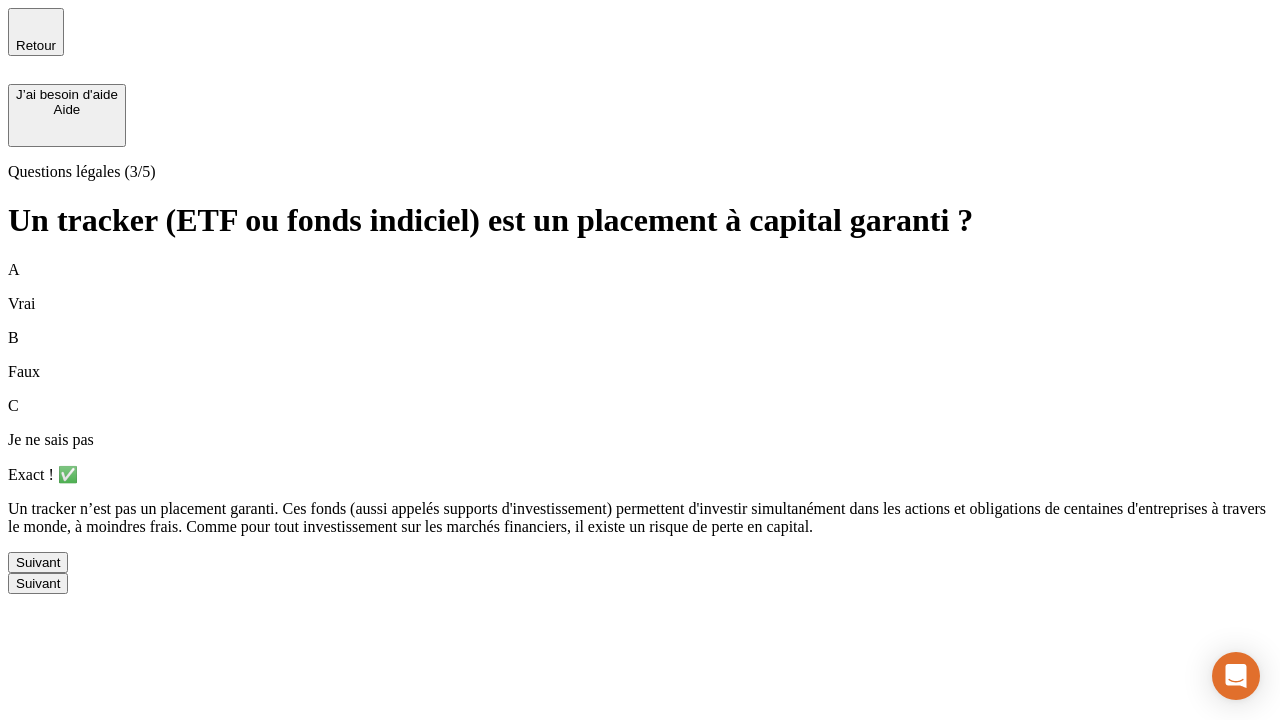 click on "Suivant" at bounding box center (38, 562) 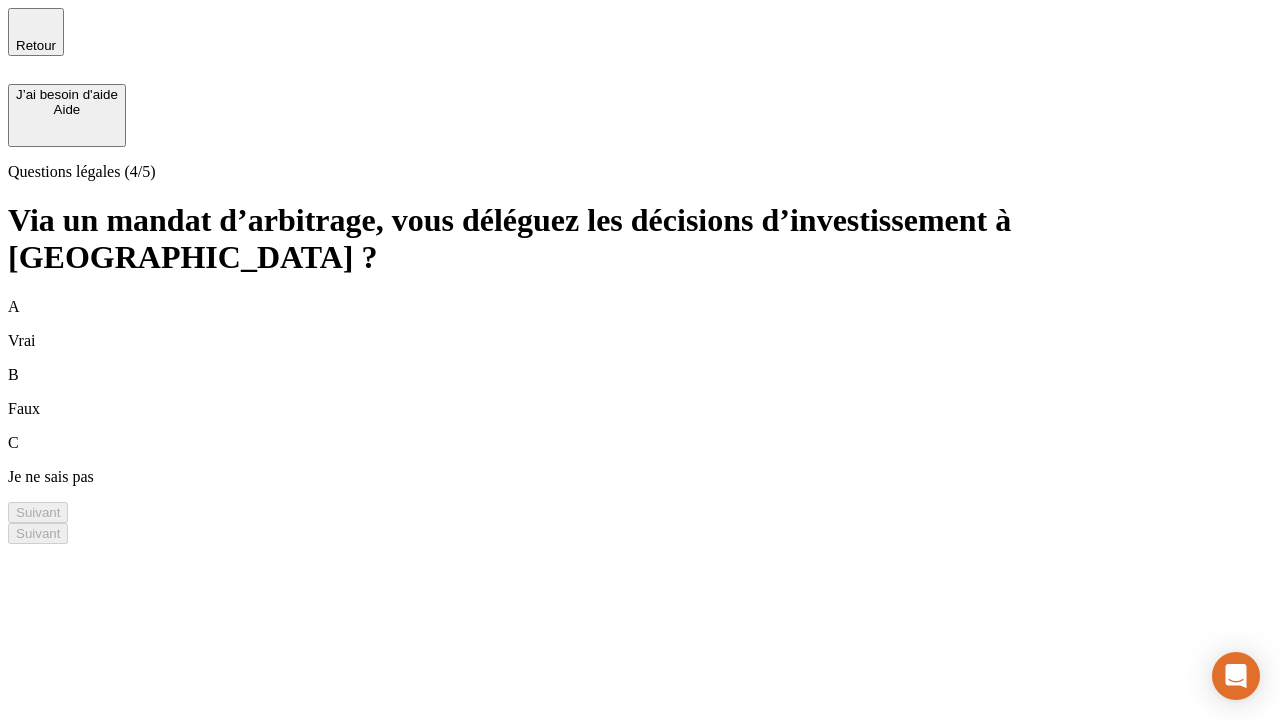click on "A Vrai" at bounding box center (640, 324) 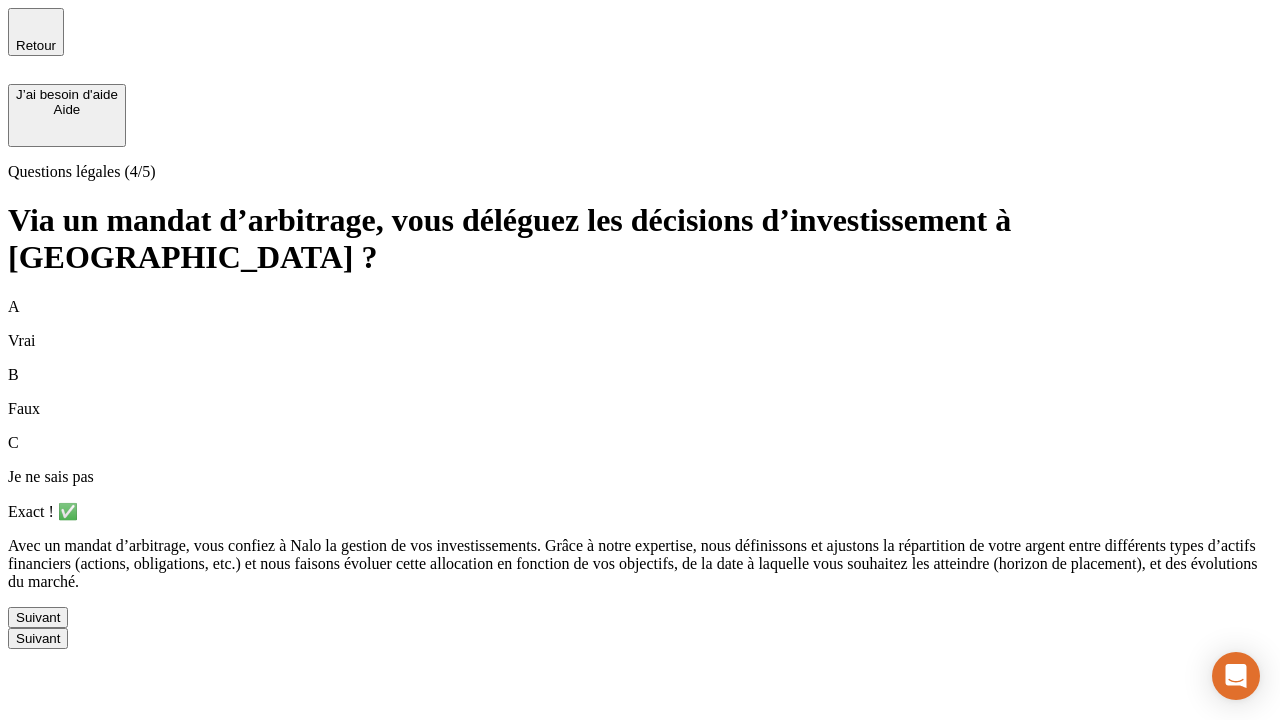 click on "Suivant" at bounding box center (38, 617) 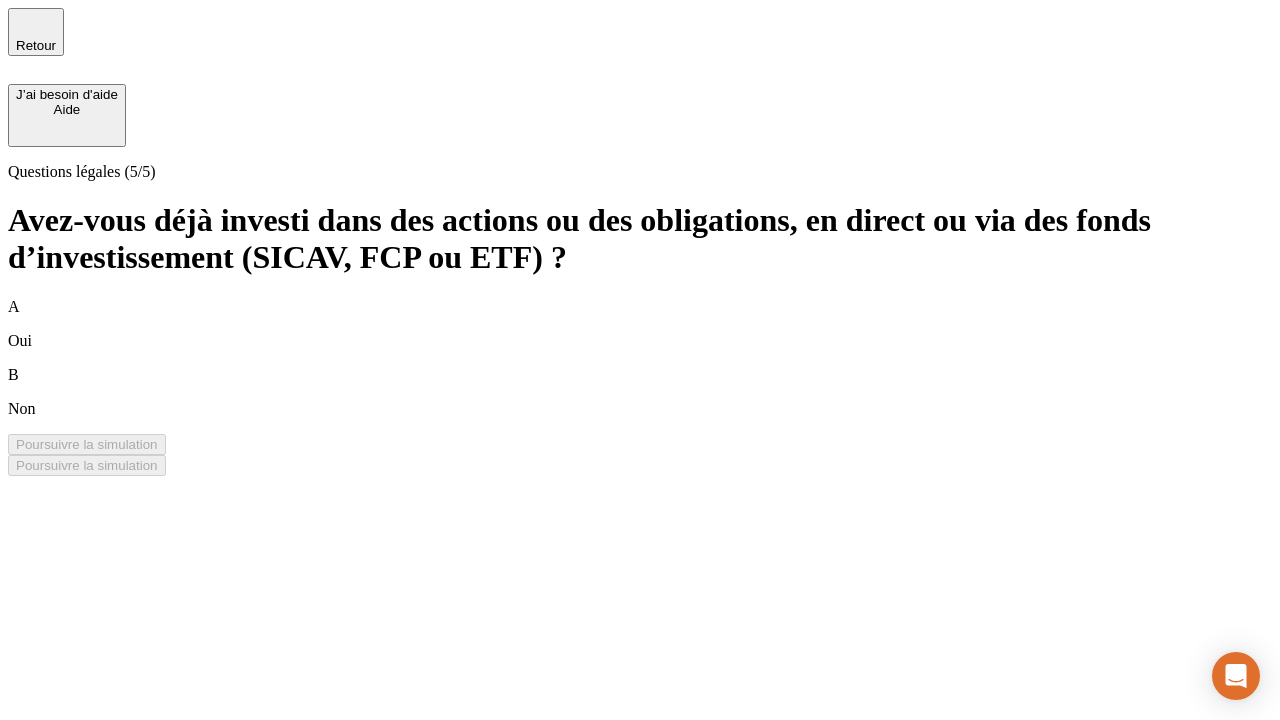 click on "B Non" at bounding box center (640, 392) 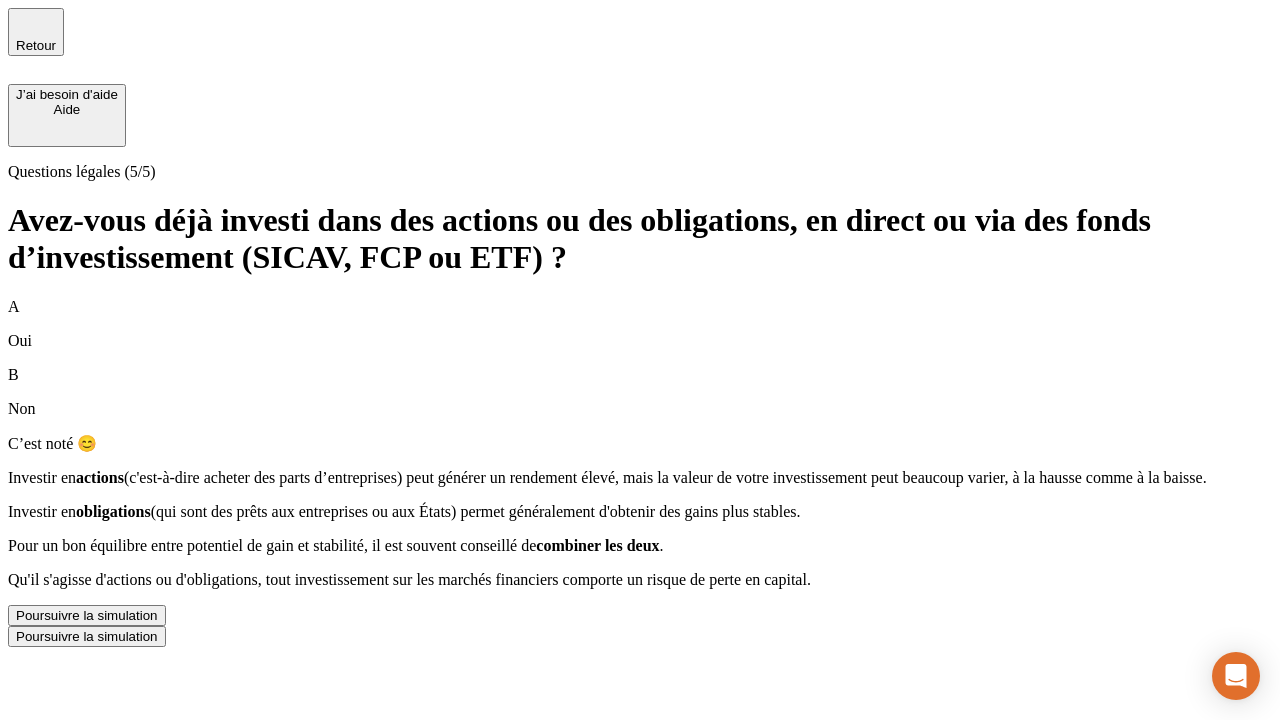 click on "Poursuivre la simulation" at bounding box center [87, 615] 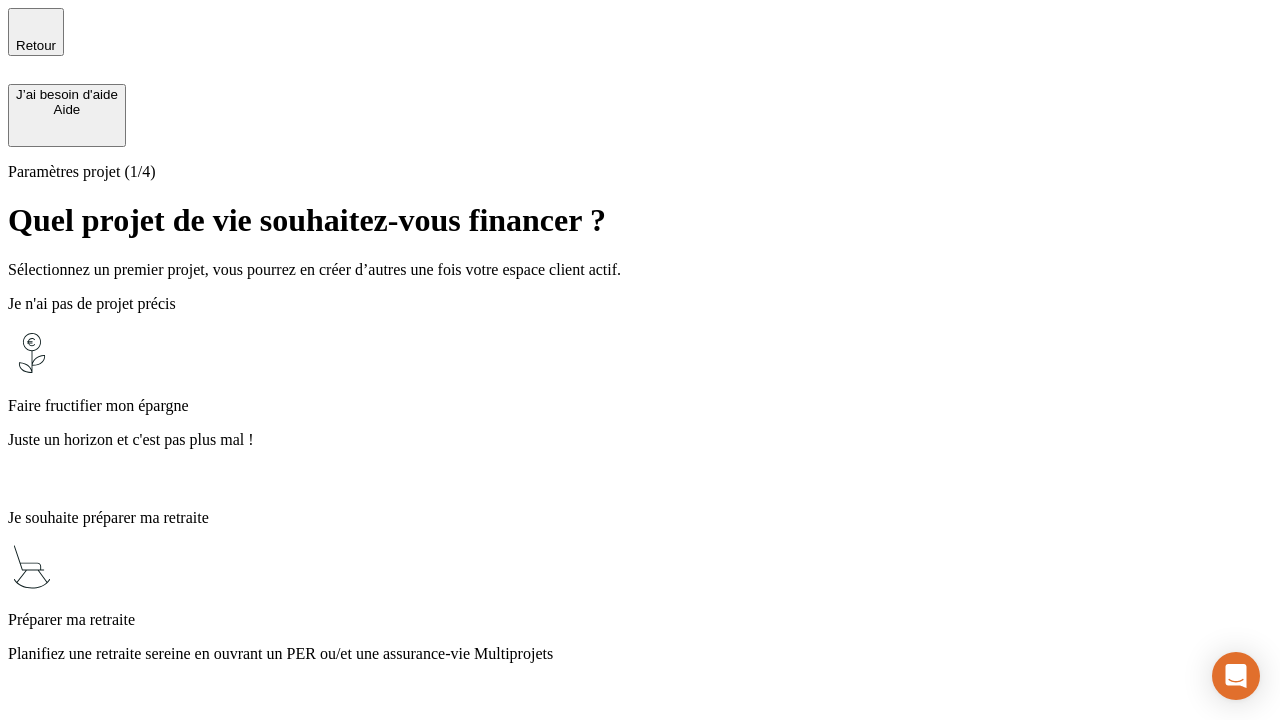 click on "Planifiez une retraite sereine en ouvrant un PER ou/et une assurance-vie Multiprojets" at bounding box center [640, 654] 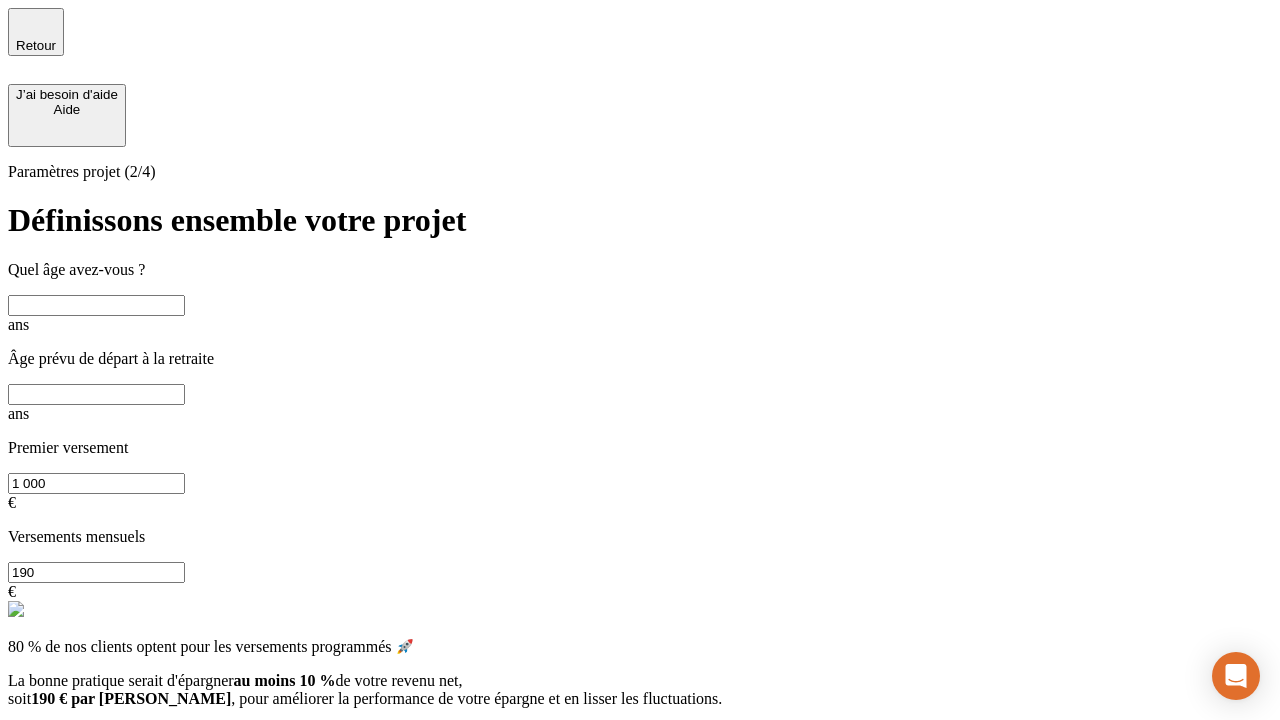 click at bounding box center [96, 305] 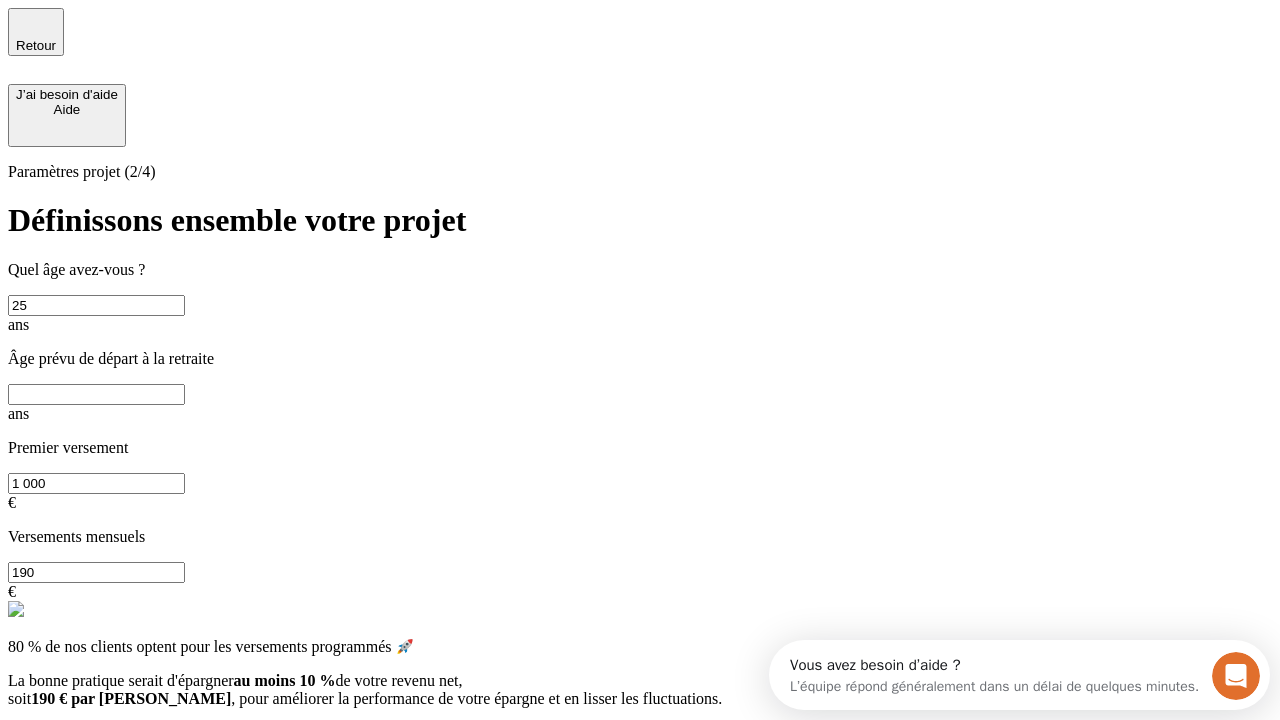 scroll, scrollTop: 0, scrollLeft: 0, axis: both 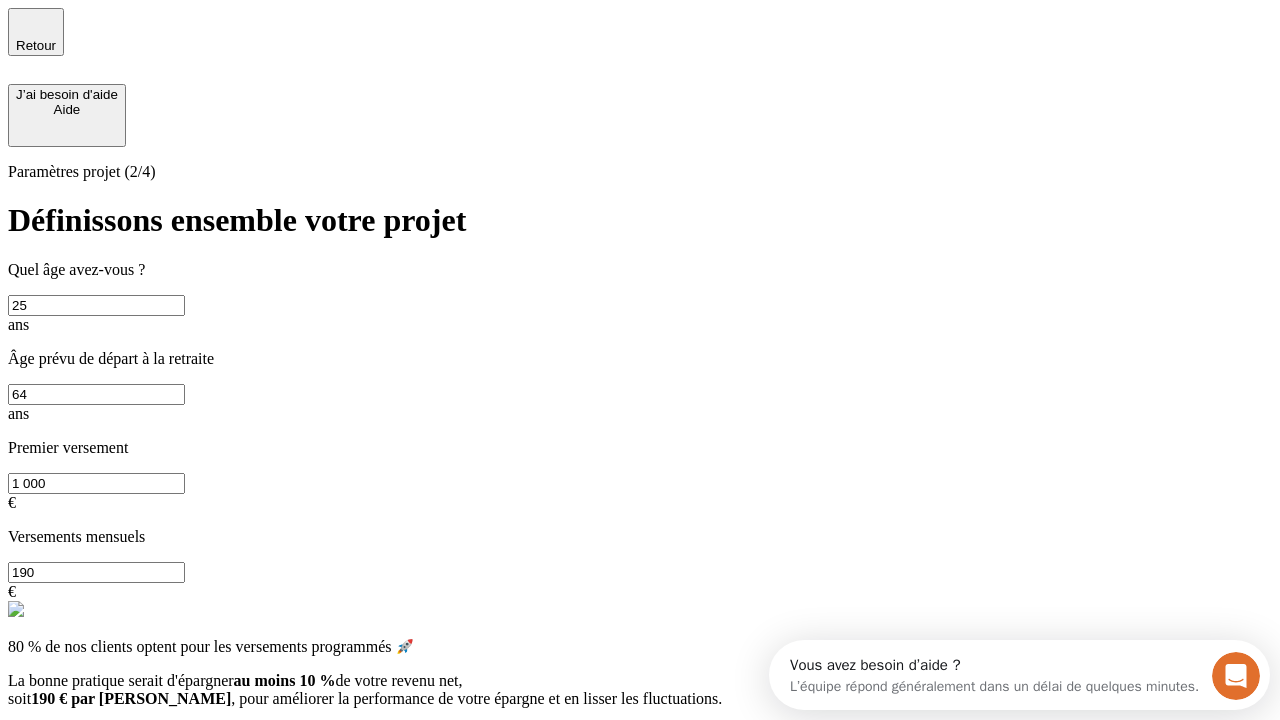 type on "64" 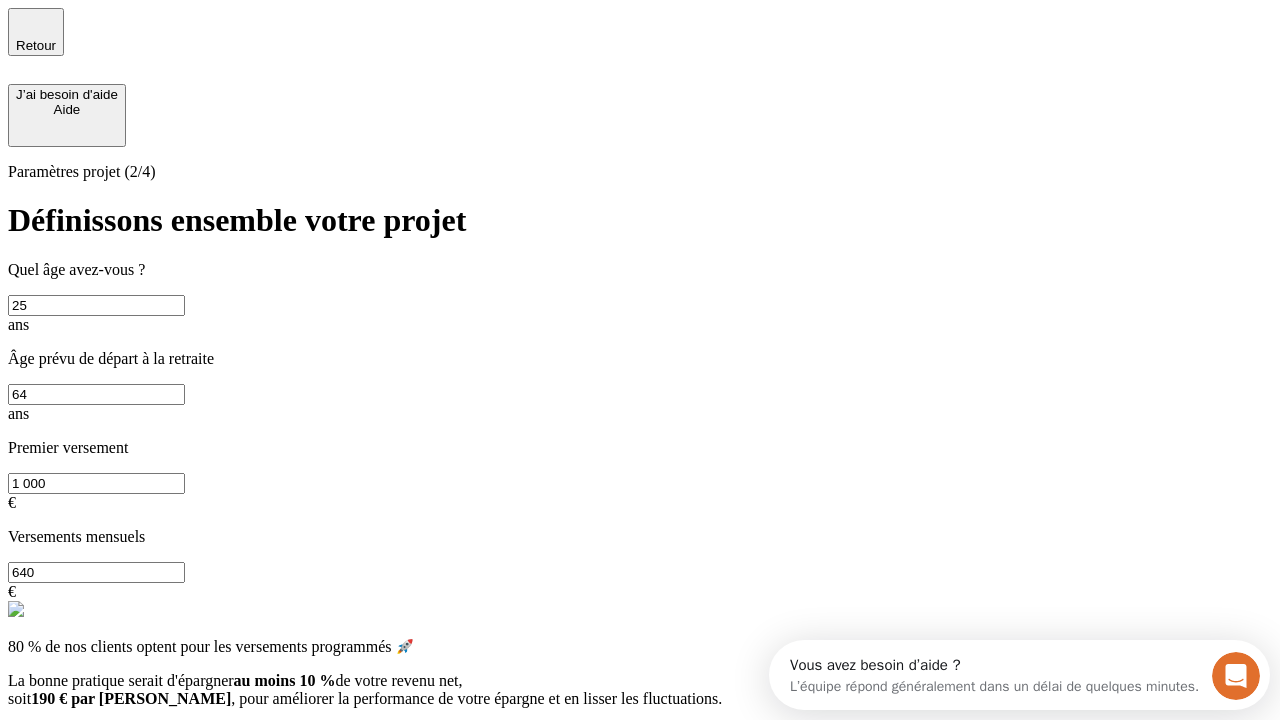 type on "640" 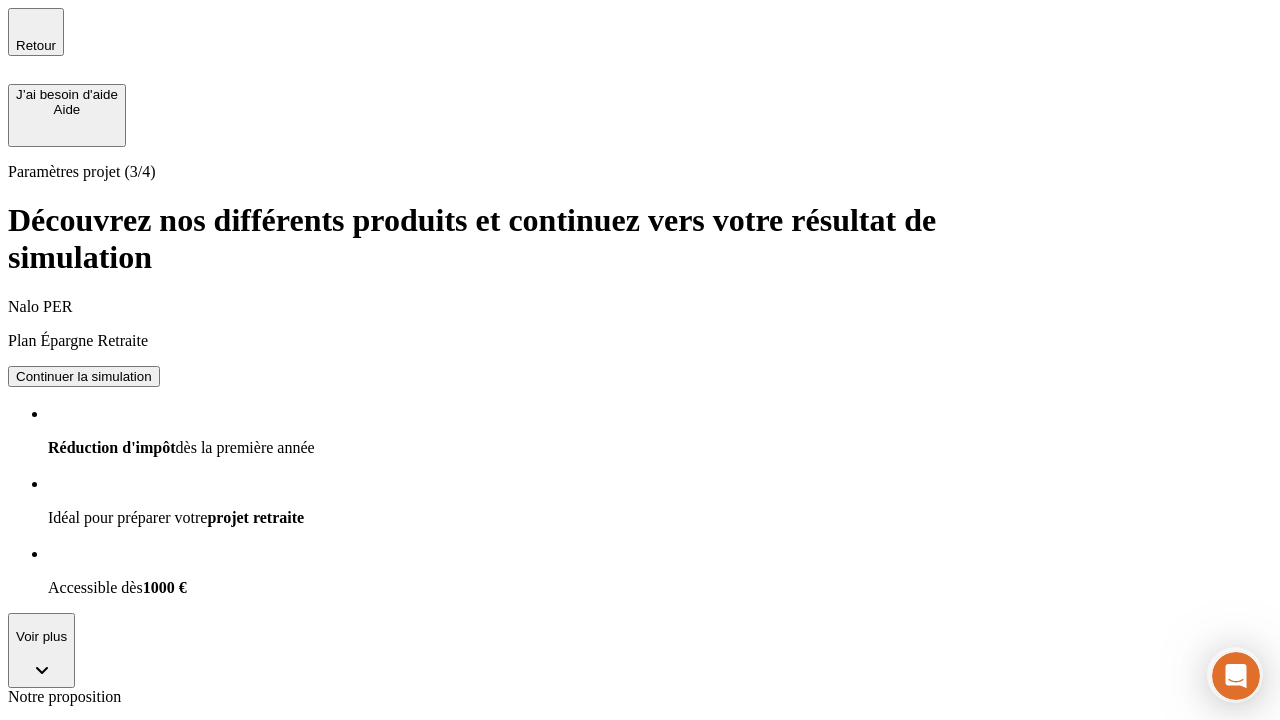 click on "Continuer la simulation" at bounding box center [84, 800] 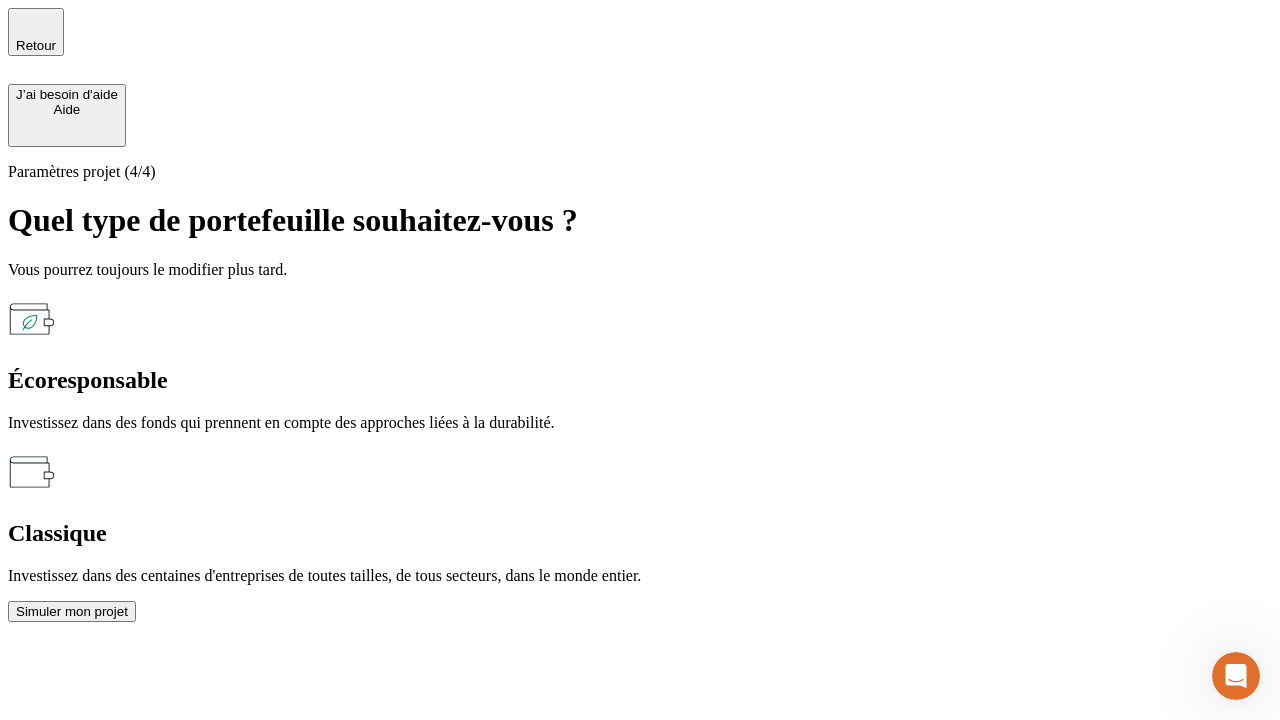 click on "Simuler mon projet" at bounding box center (72, 611) 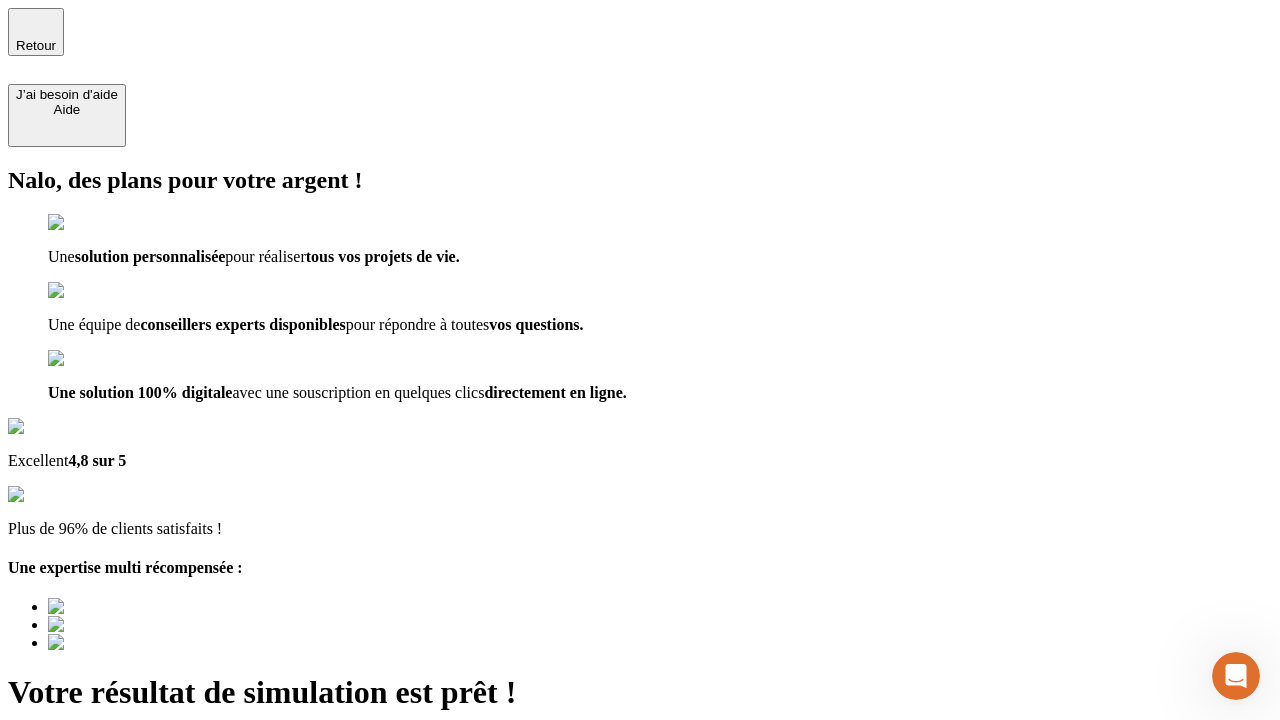 click on "Découvrir ma simulation" at bounding box center [87, 847] 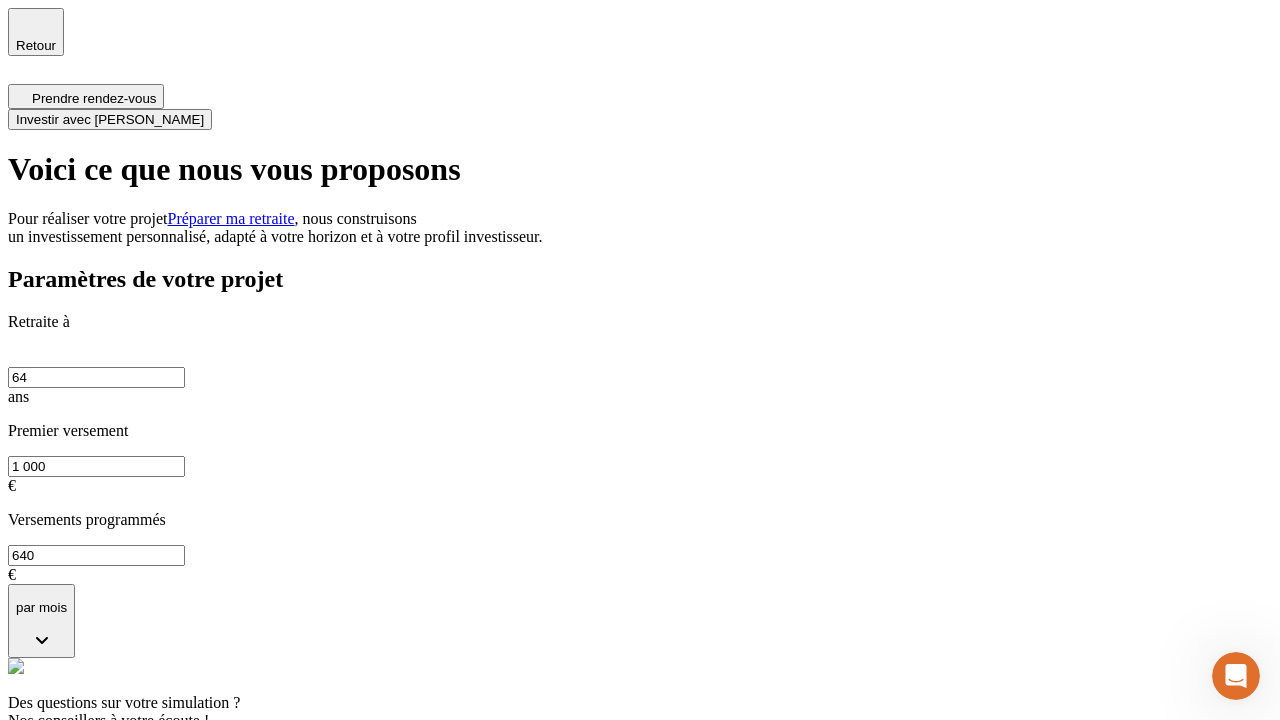 click on "Investir avec [PERSON_NAME]" at bounding box center [110, 119] 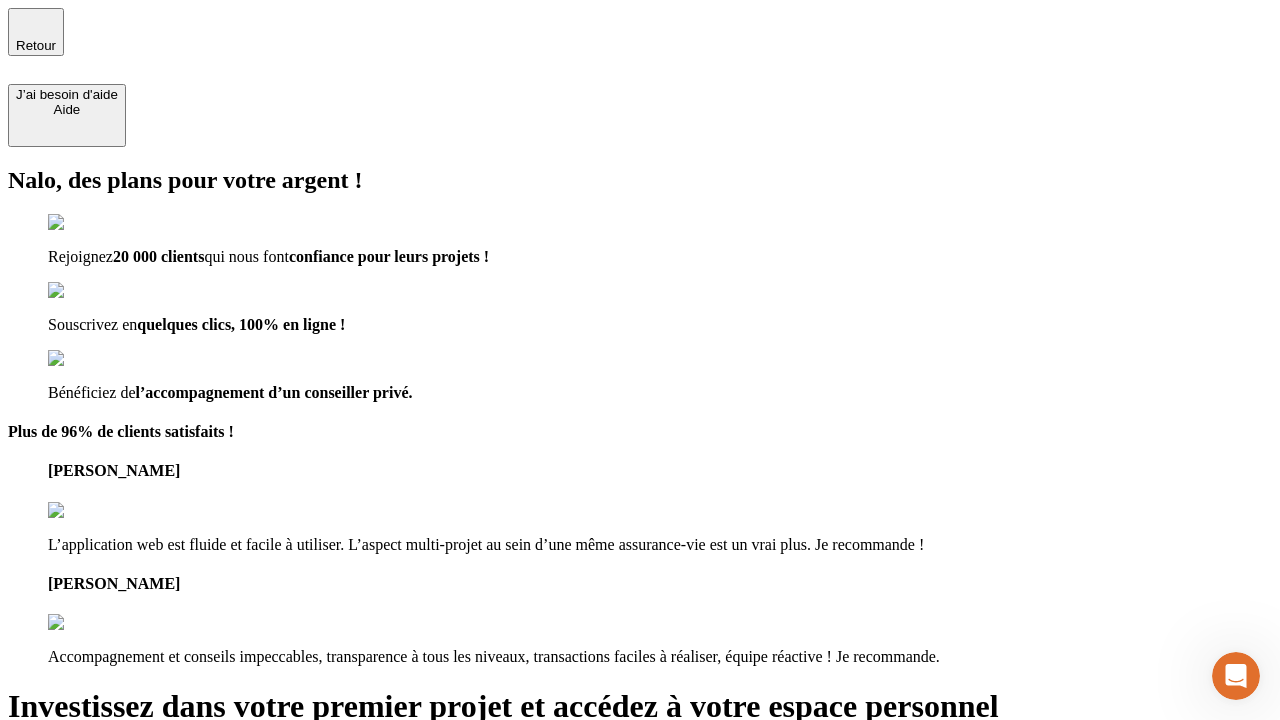 type on "[EMAIL_ADDRESS][PERSON_NAME][DOMAIN_NAME]" 